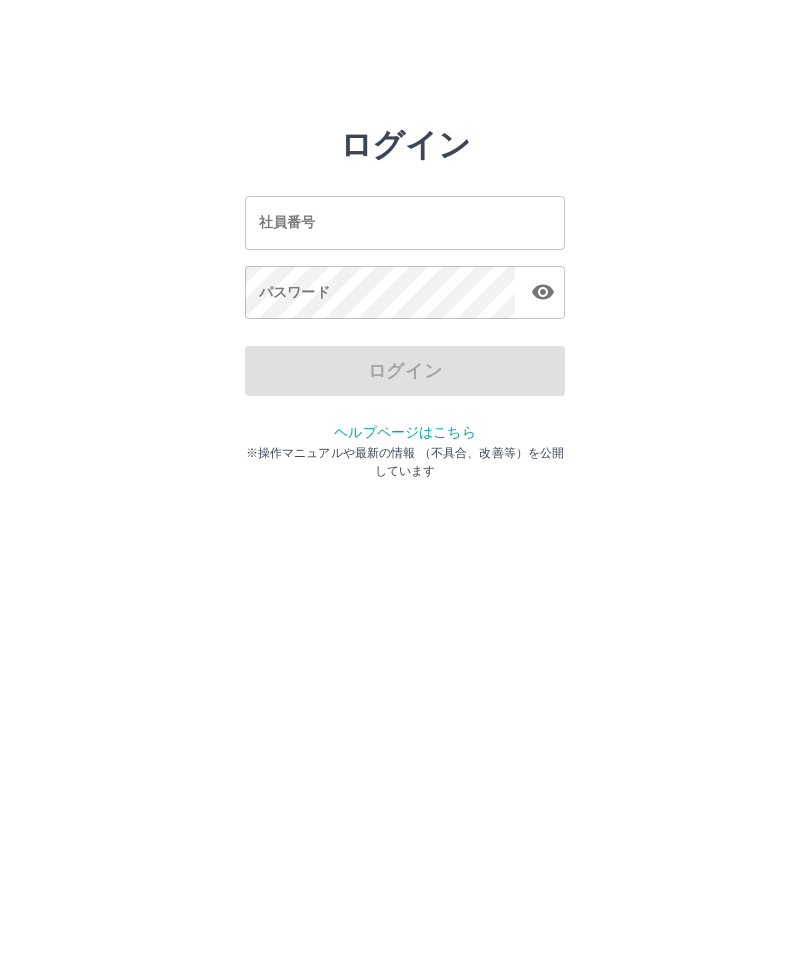 scroll, scrollTop: 0, scrollLeft: 0, axis: both 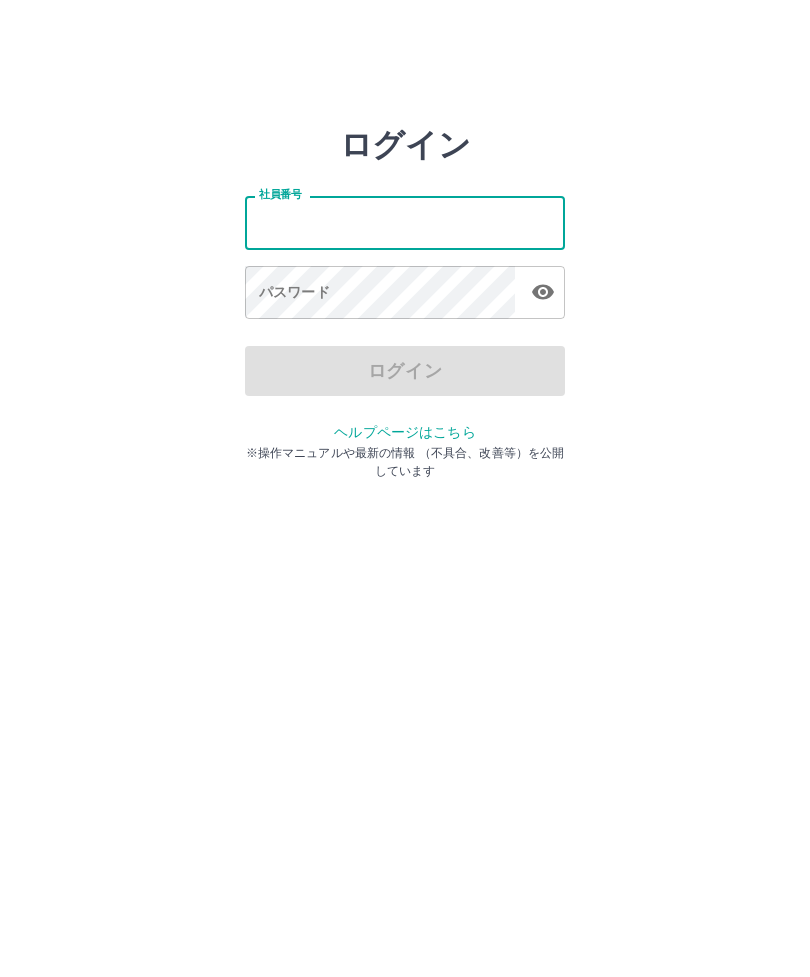 click on "社員番号" at bounding box center [405, 222] 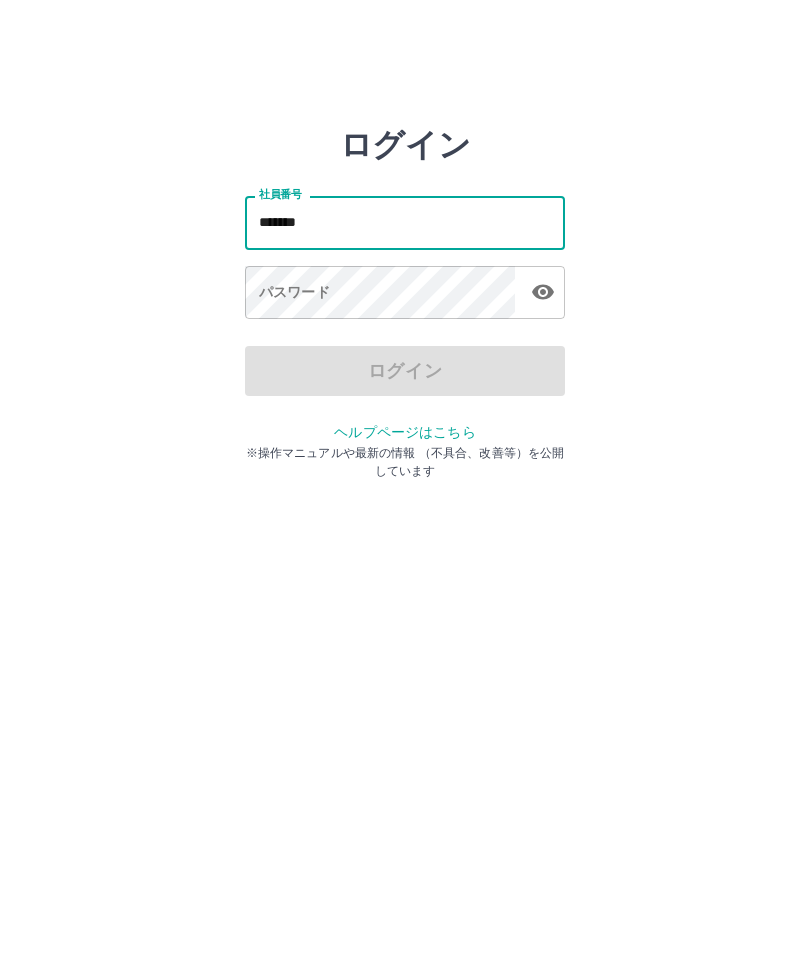 type on "*******" 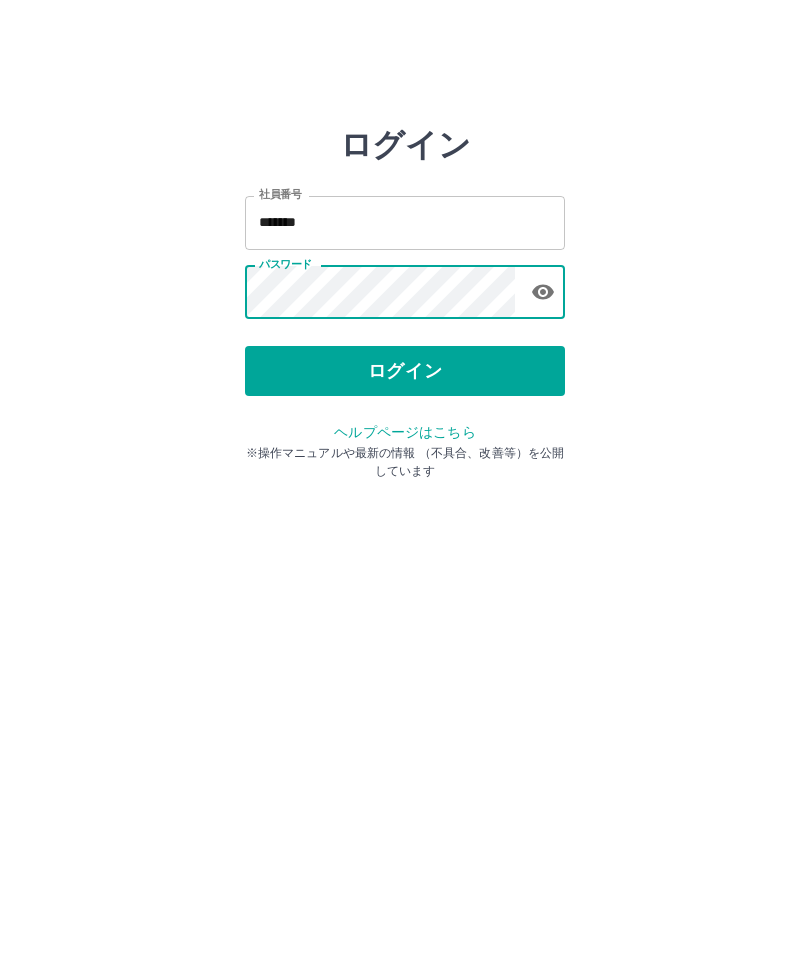 click on "ログイン" at bounding box center [405, 371] 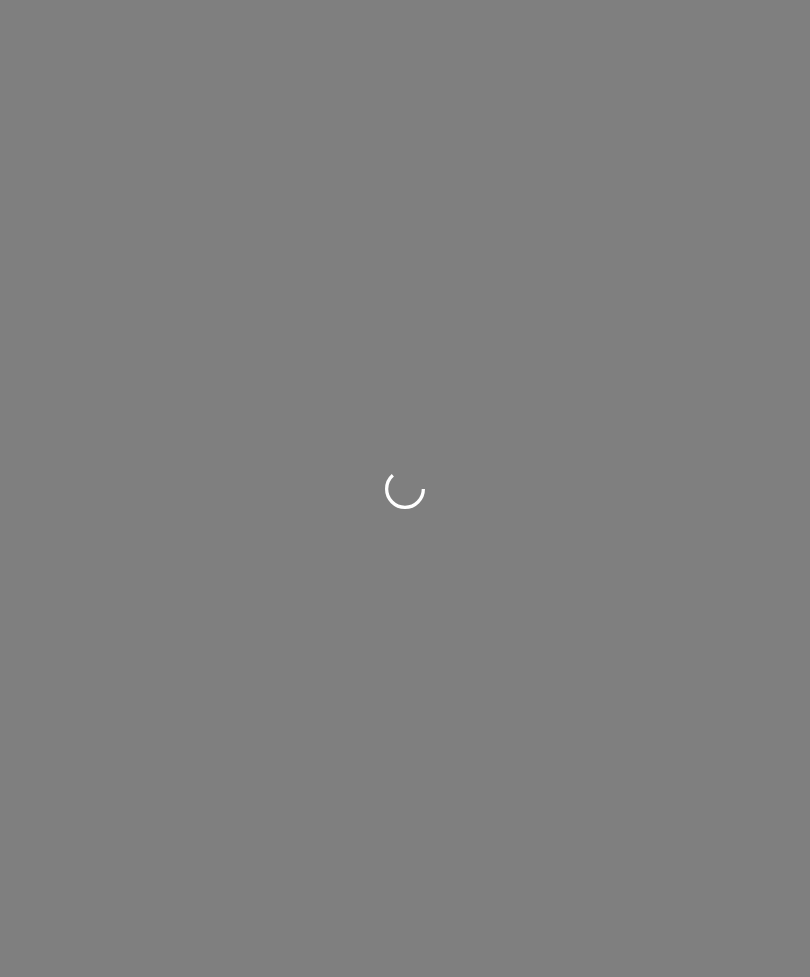 scroll, scrollTop: 0, scrollLeft: 0, axis: both 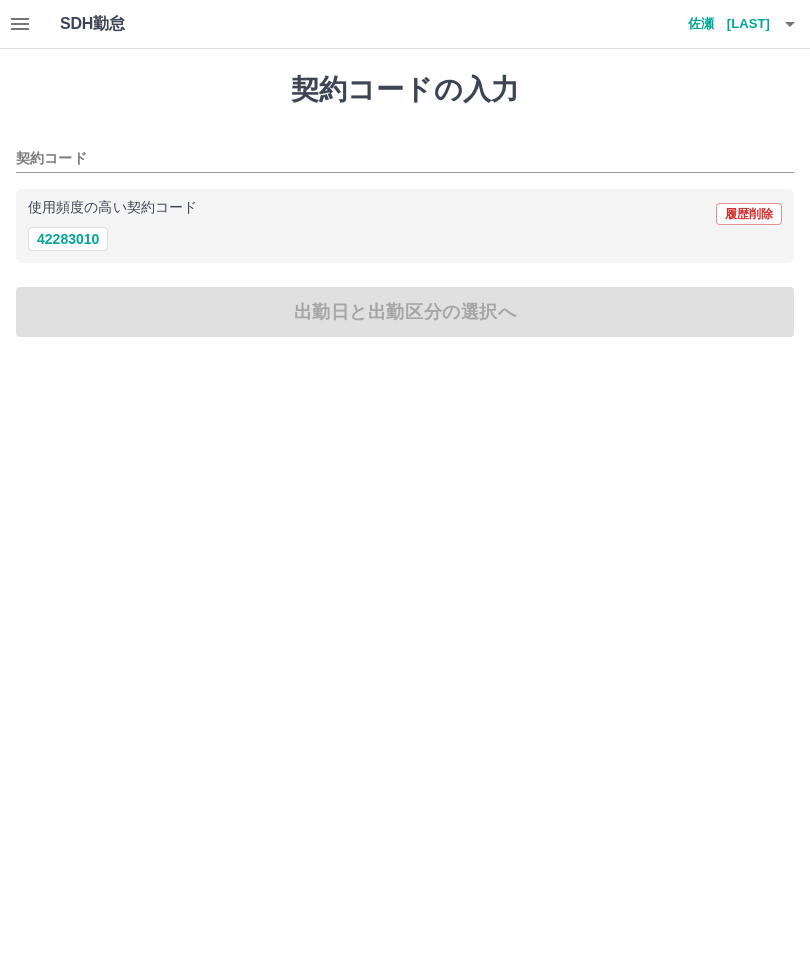 click on "42283010" at bounding box center (68, 239) 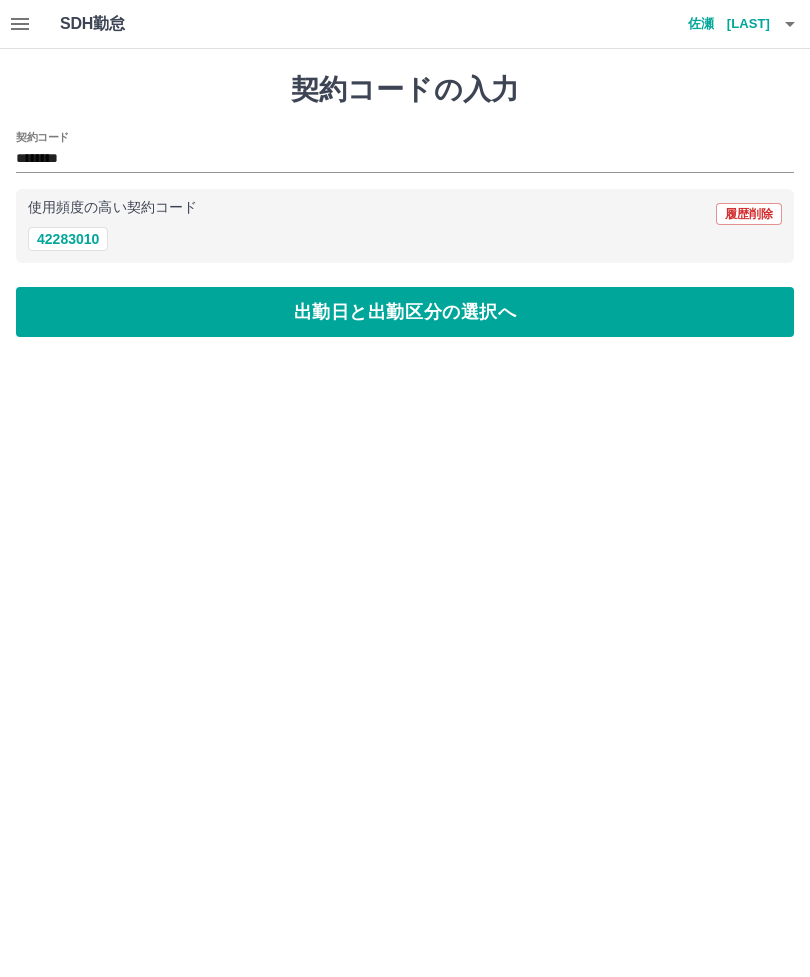click on "出勤日と出勤区分の選択へ" at bounding box center (405, 312) 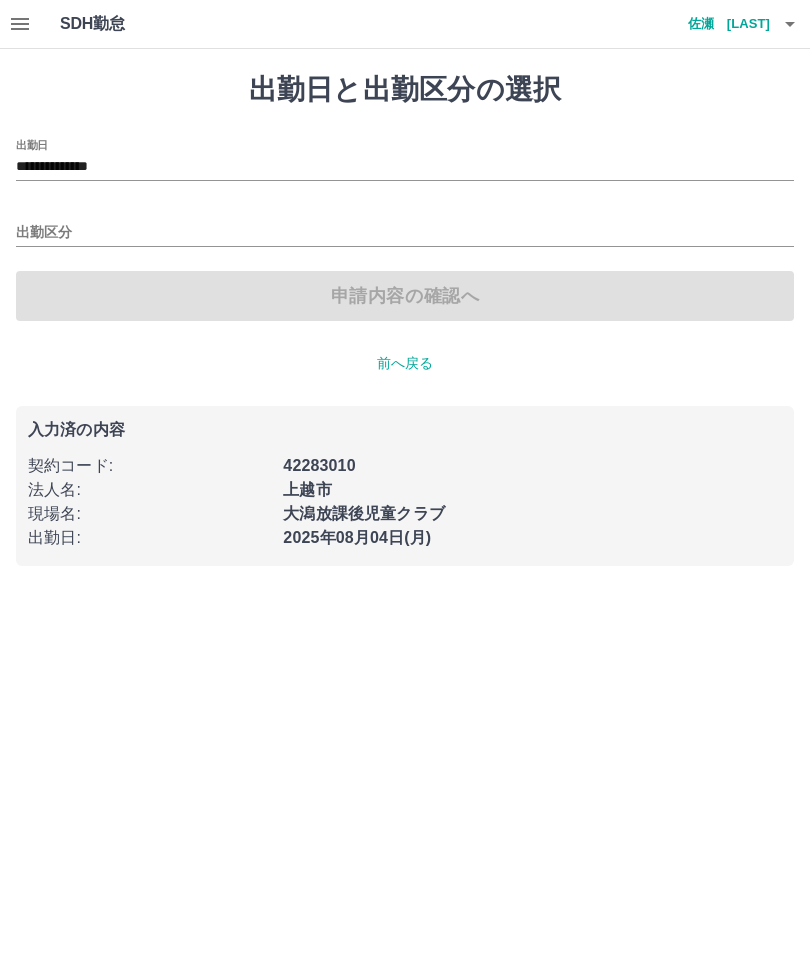 click on "出勤区分" at bounding box center [405, 233] 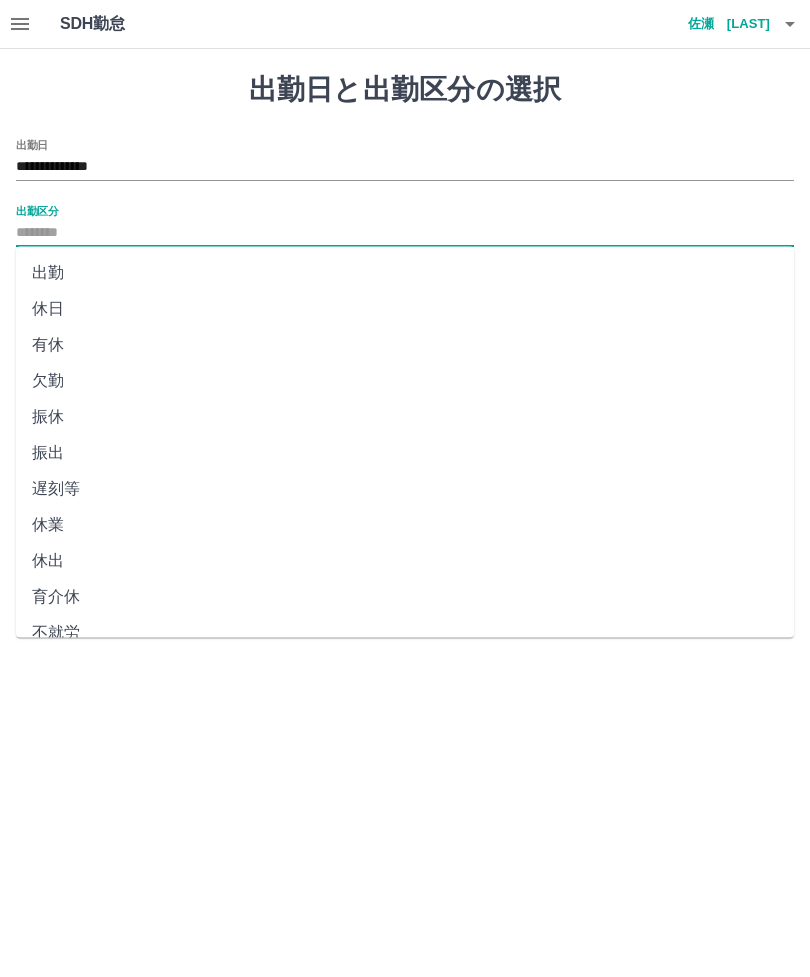 click on "出勤" at bounding box center [405, 273] 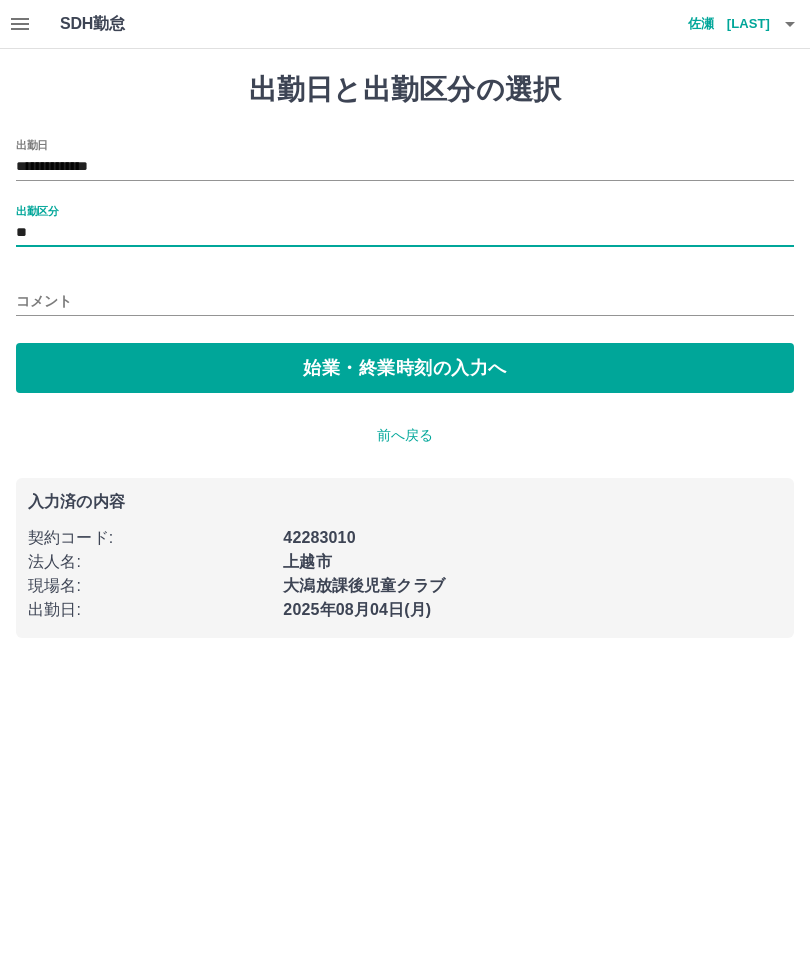 click on "始業・終業時刻の入力へ" at bounding box center (405, 368) 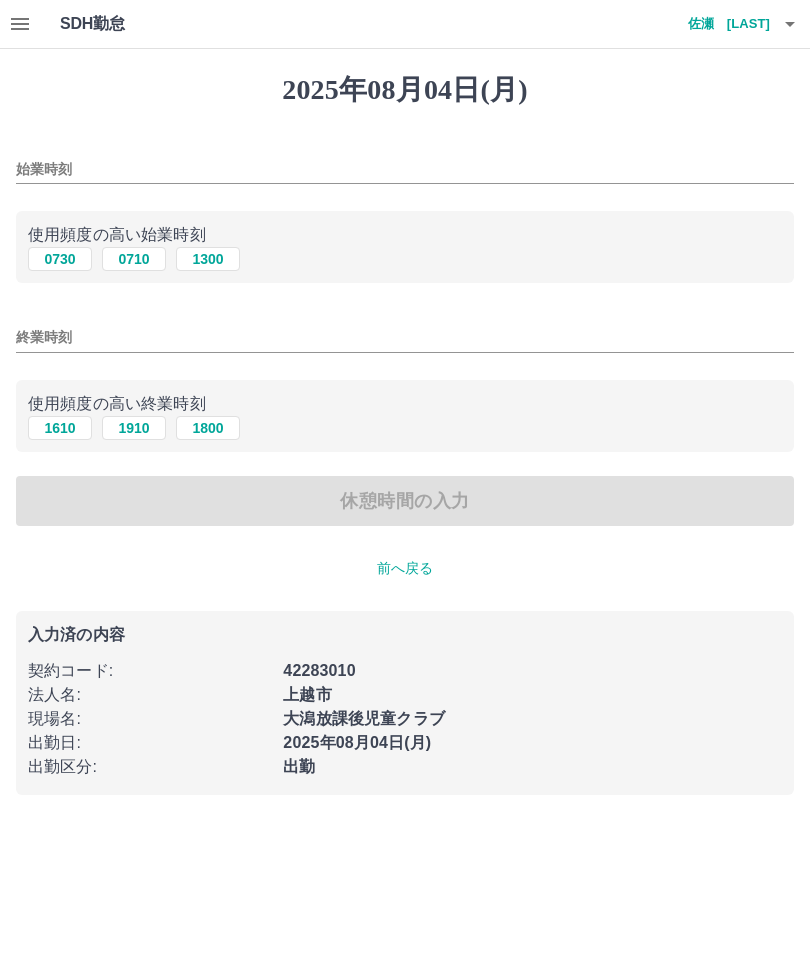 click on "始業時刻" at bounding box center [405, 169] 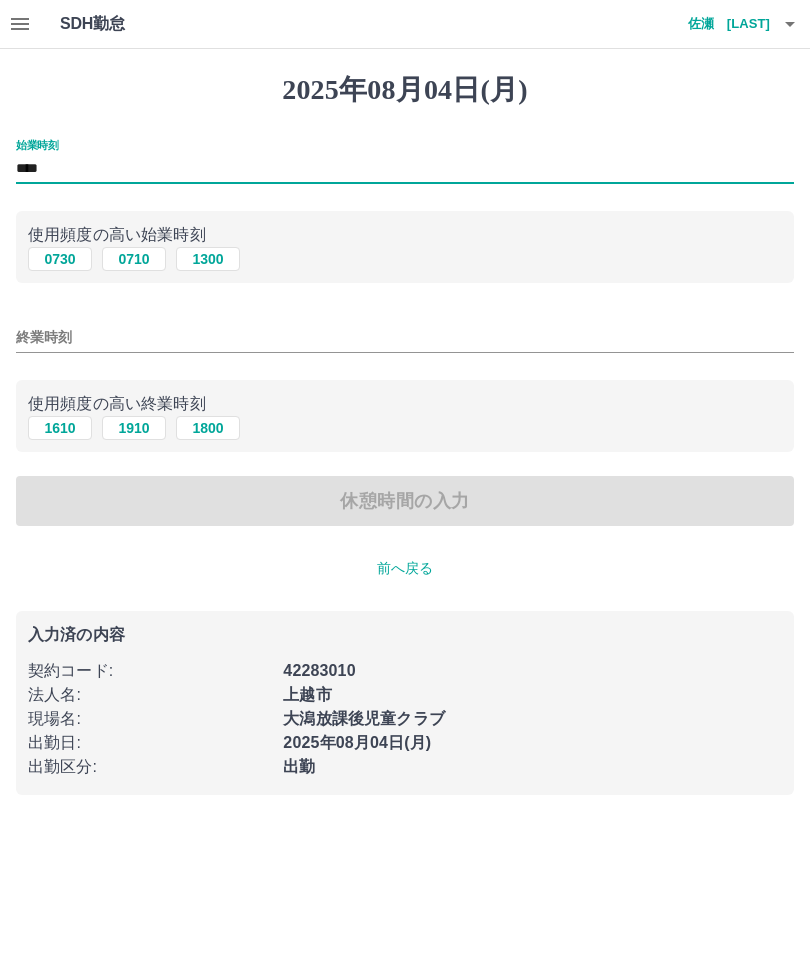 type on "****" 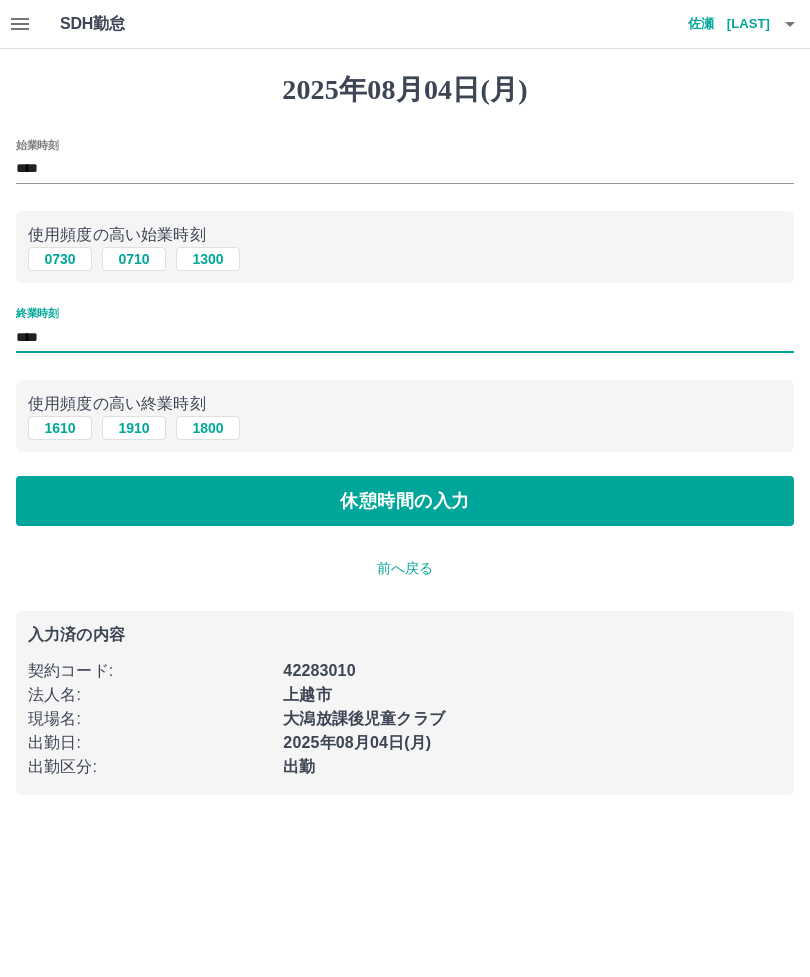type on "****" 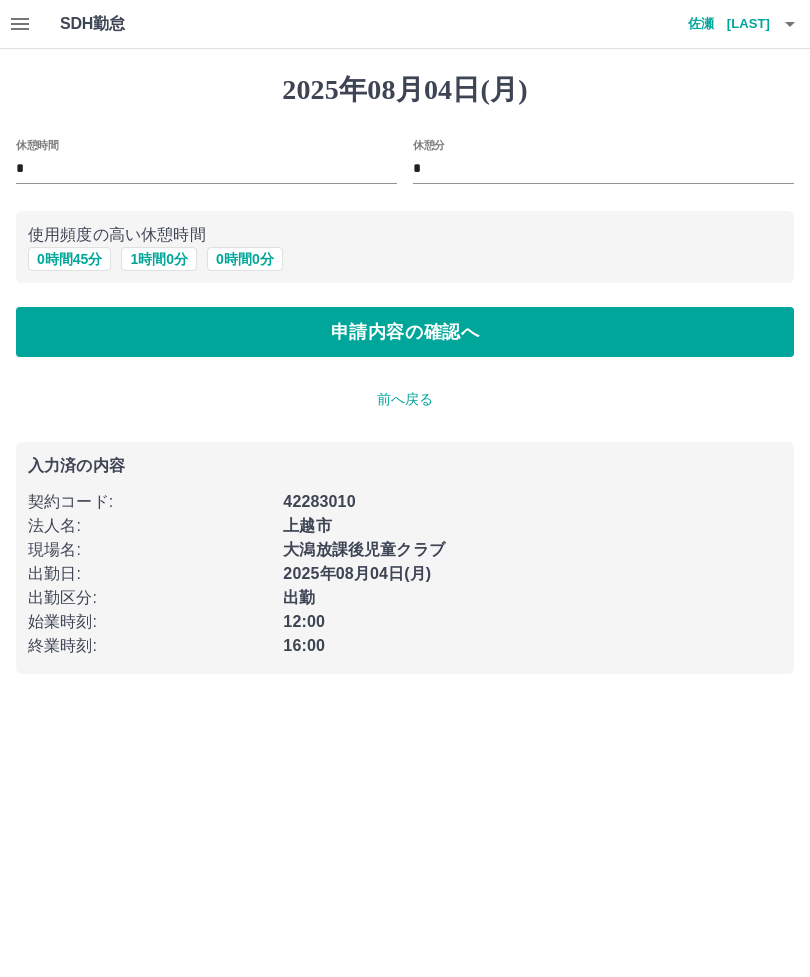click on "申請内容の確認へ" at bounding box center (405, 332) 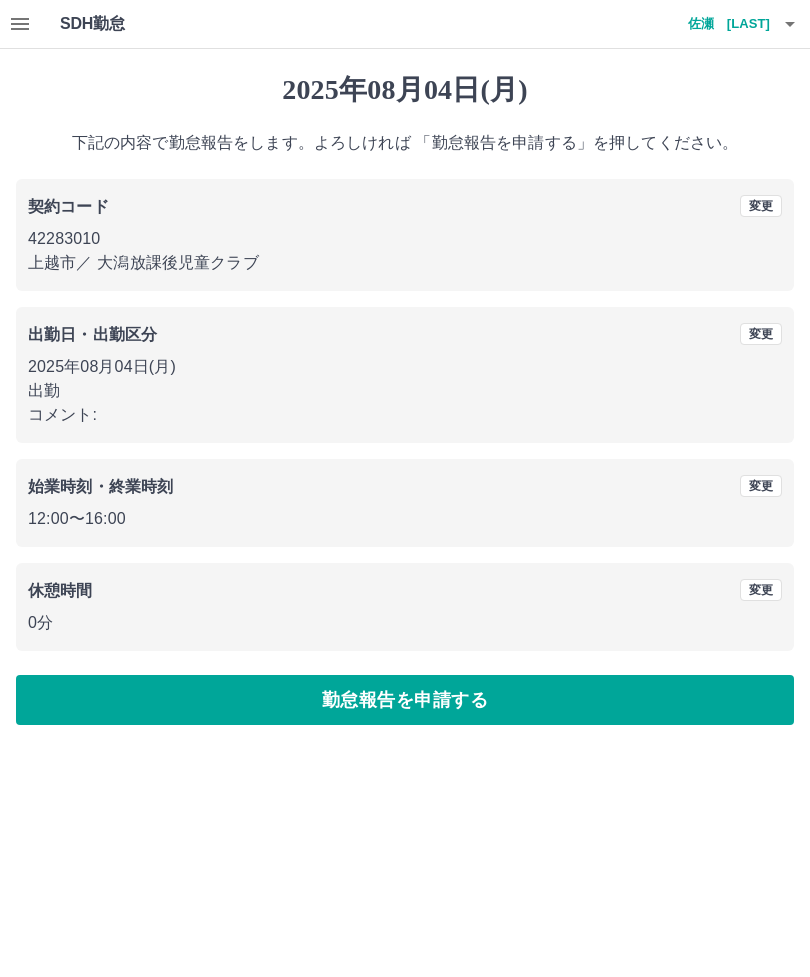 click on "勤怠報告を申請する" at bounding box center (405, 700) 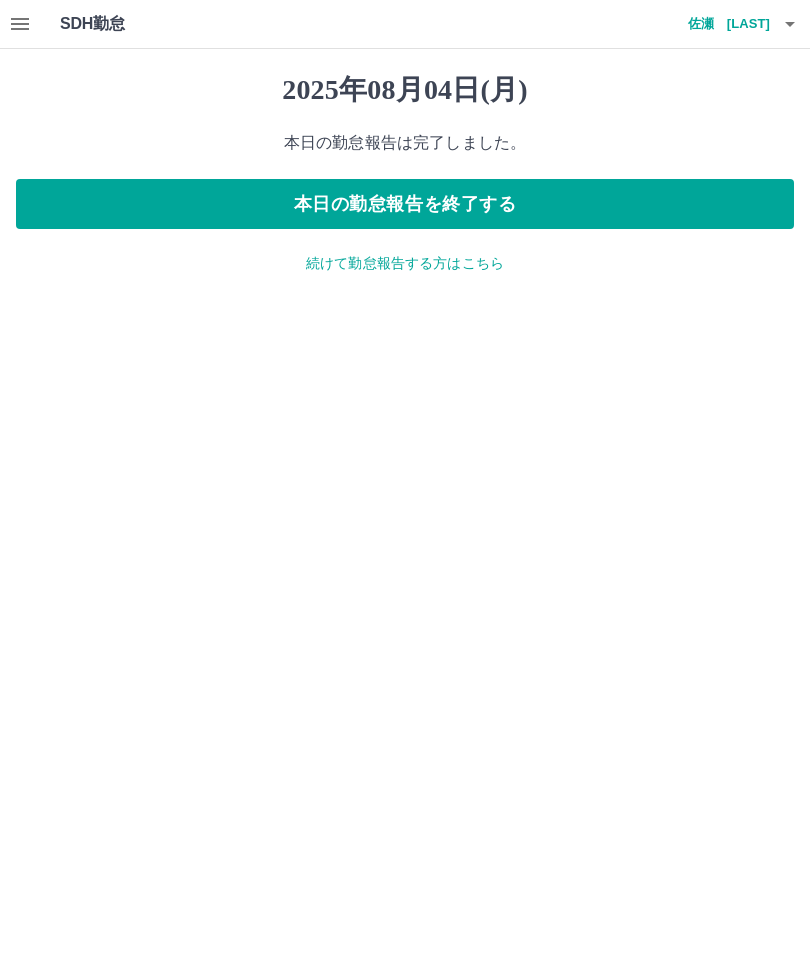 click on "続けて勤怠報告する方はこちら" at bounding box center (405, 263) 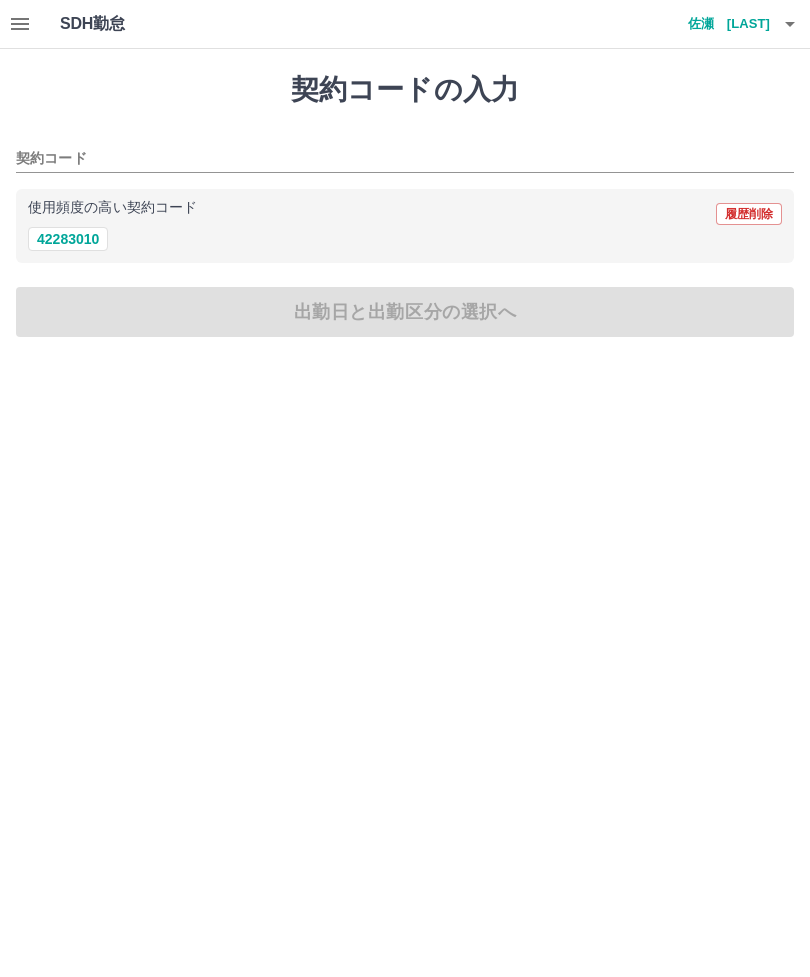 click on "42283010" at bounding box center (68, 239) 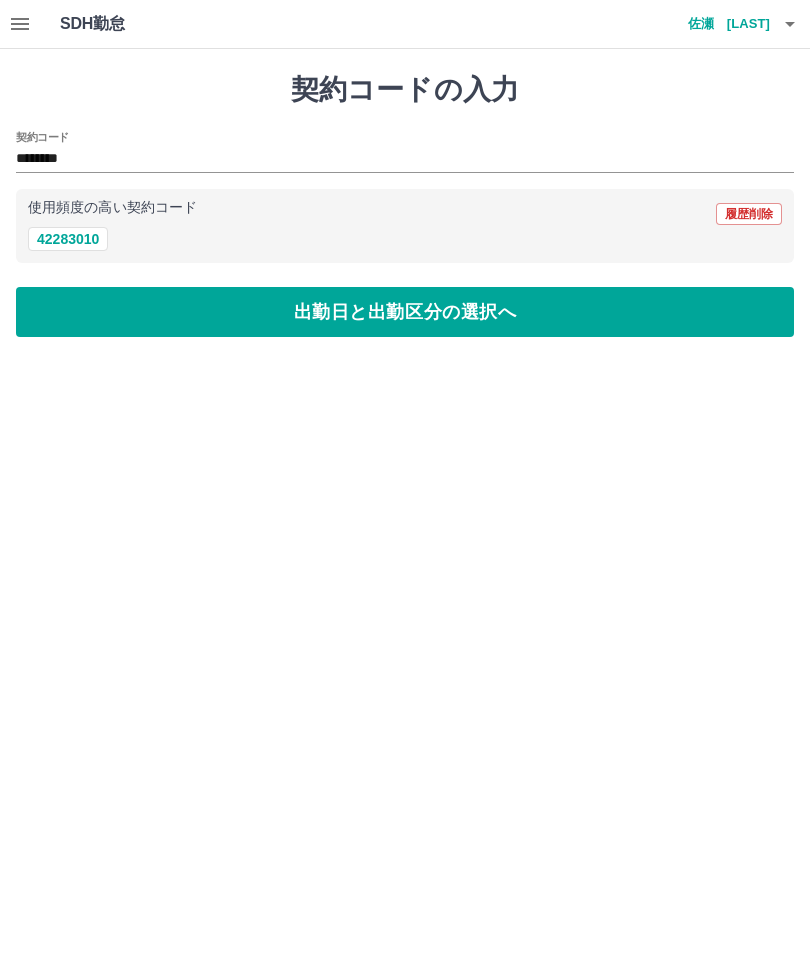 click on "出勤日と出勤区分の選択へ" at bounding box center [405, 312] 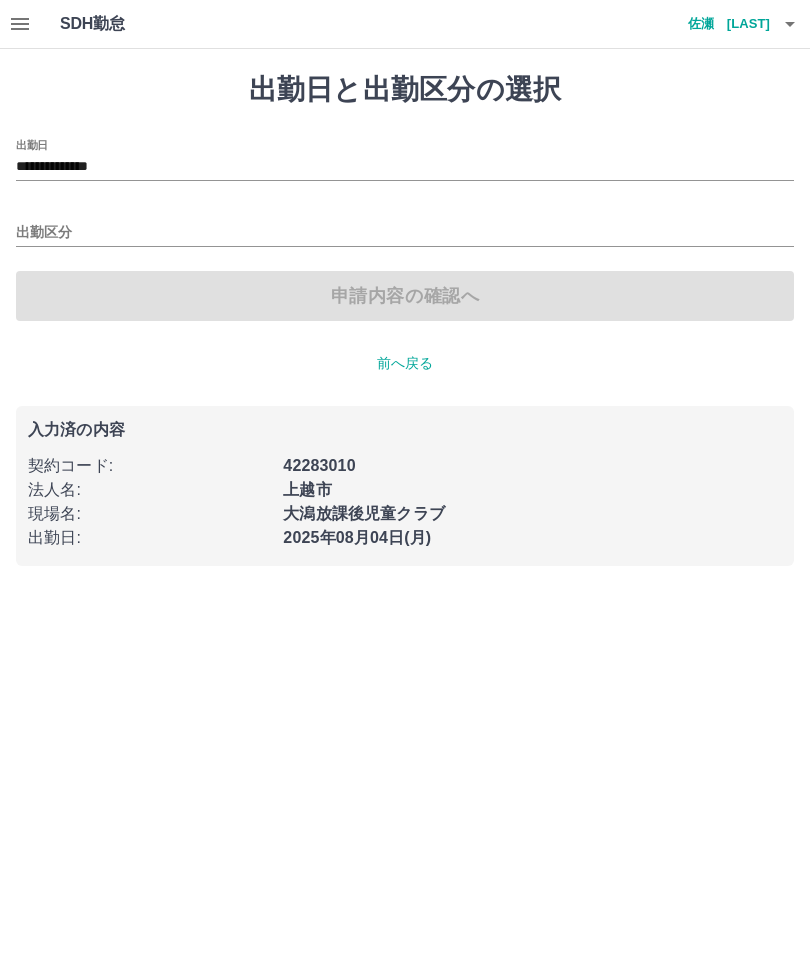 click on "**********" at bounding box center [405, 167] 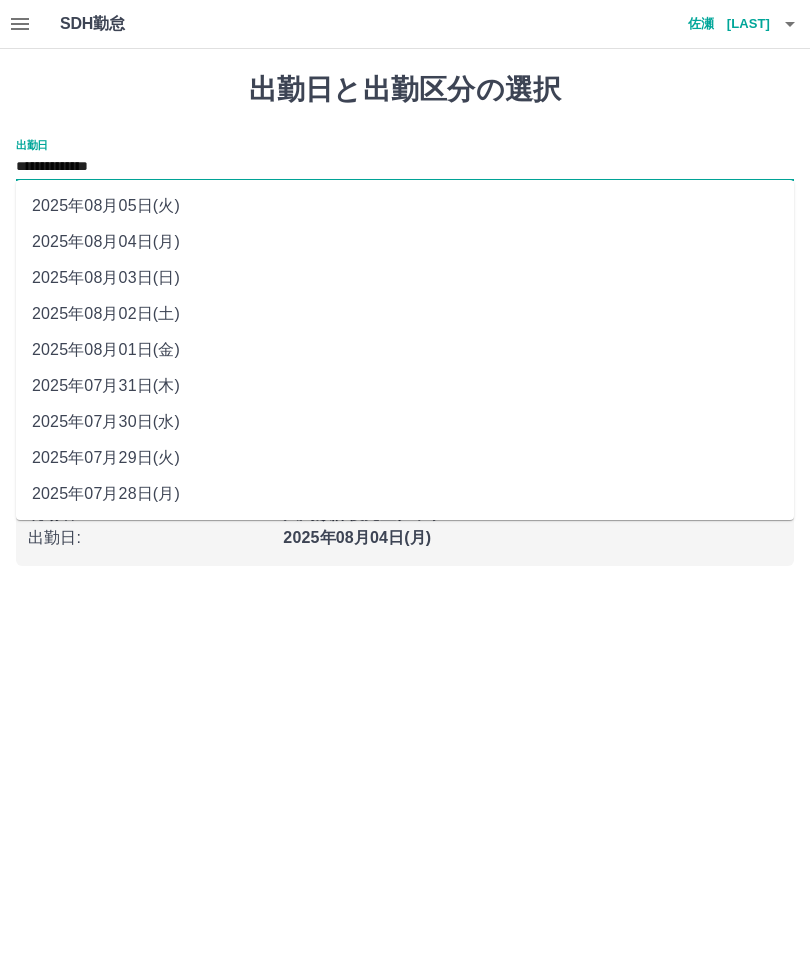 click on "2025年08月01日(金)" at bounding box center (405, 350) 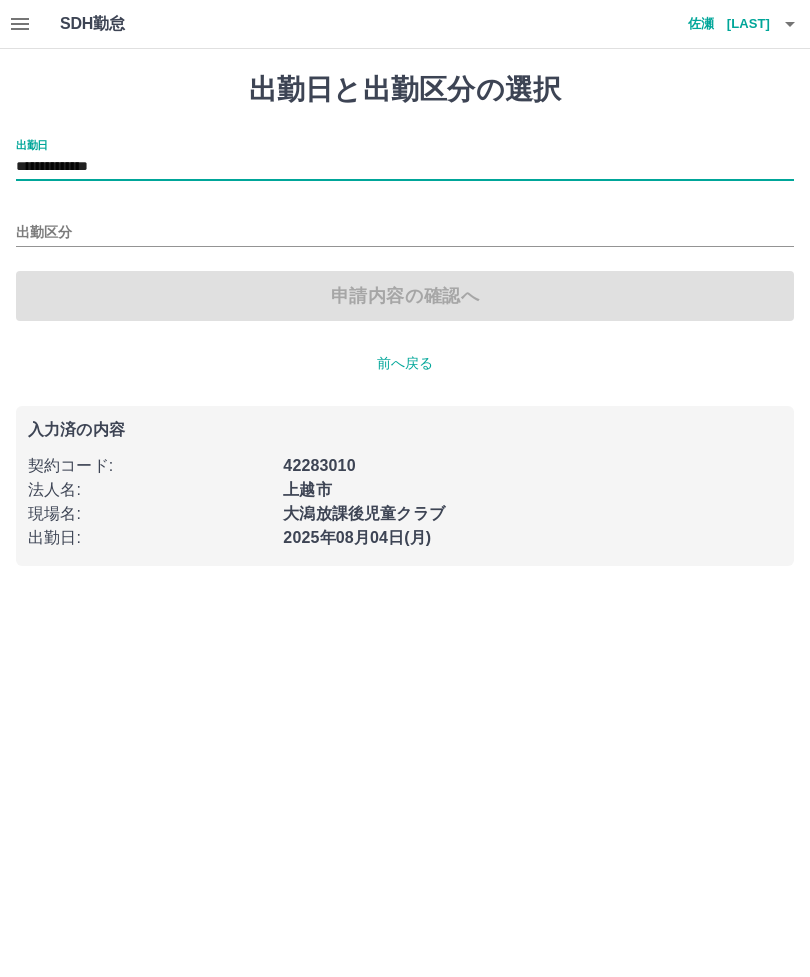 click on "出勤区分" at bounding box center (405, 233) 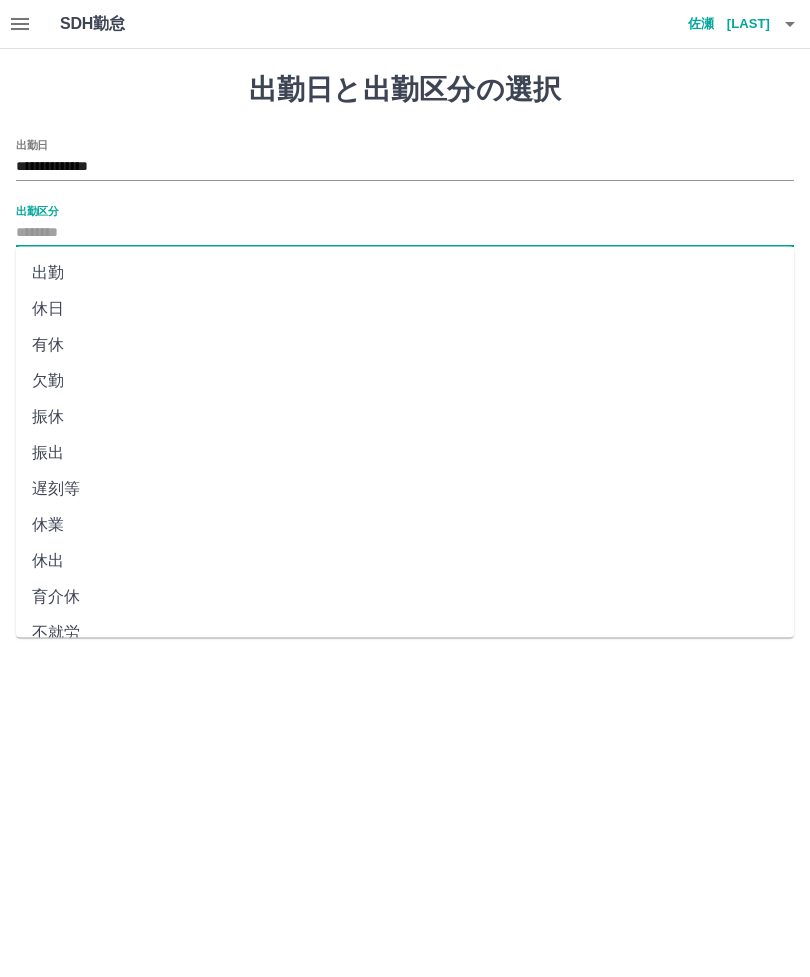 click on "出勤" at bounding box center (405, 273) 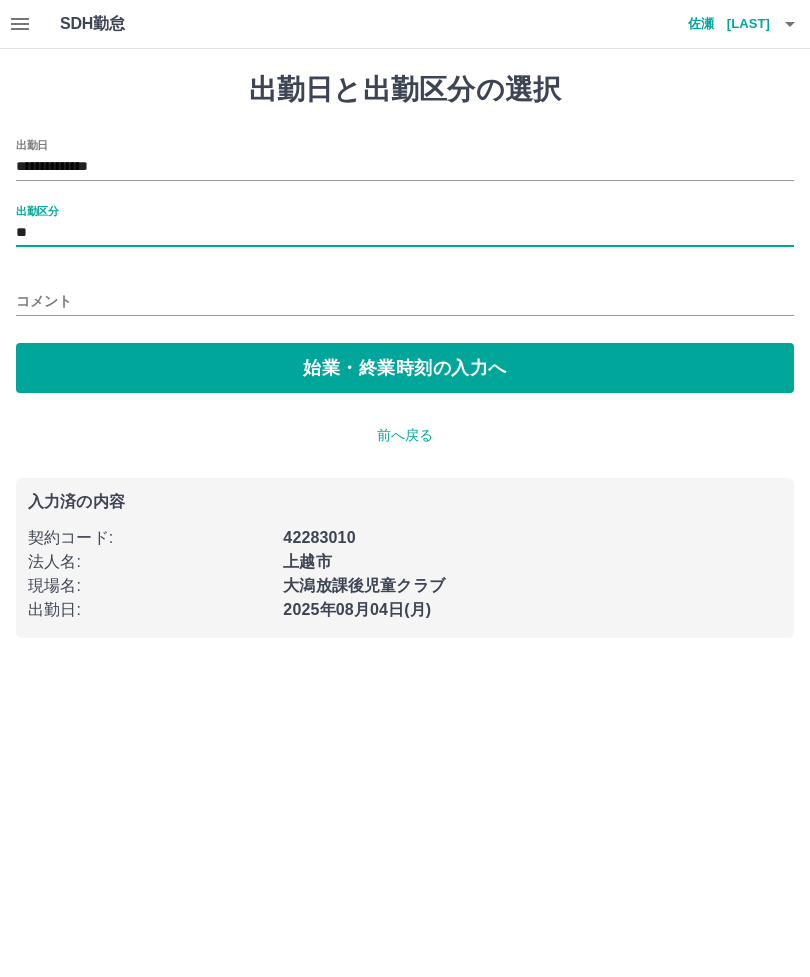 click on "始業・終業時刻の入力へ" at bounding box center (405, 368) 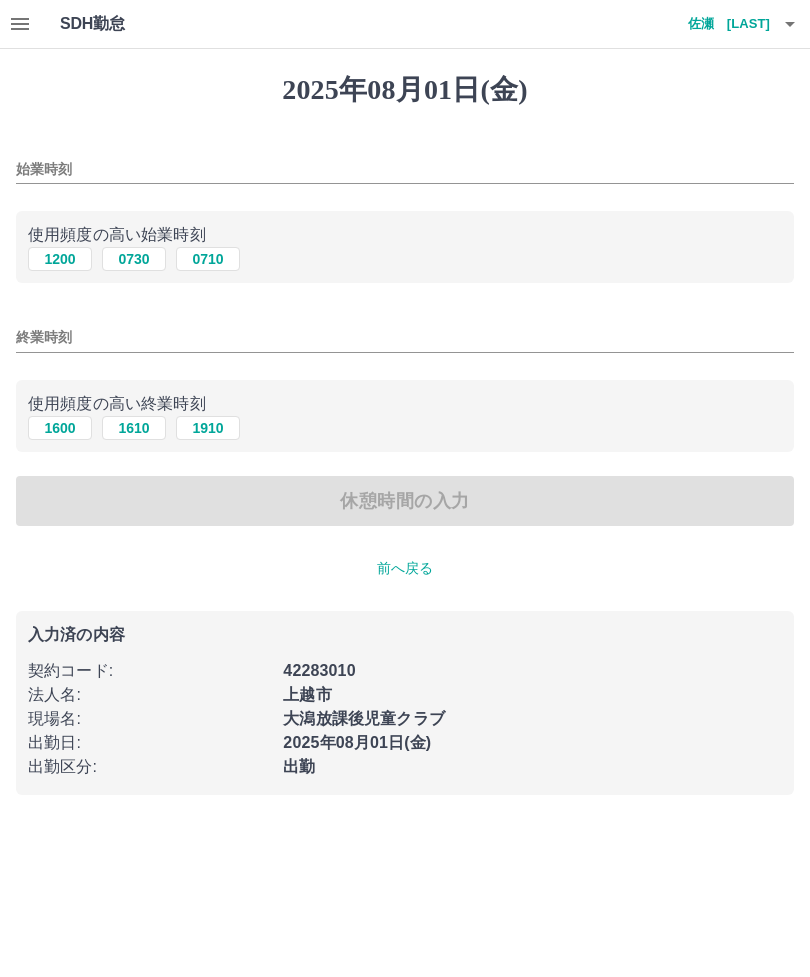 click on "1200" at bounding box center (60, 259) 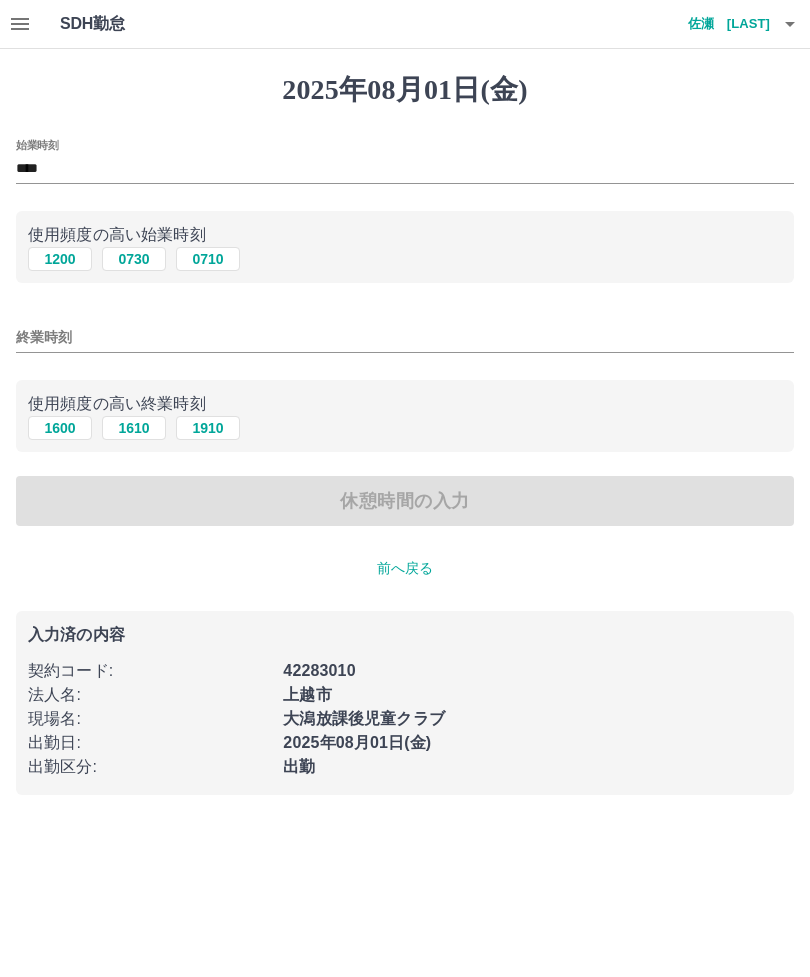 click on "1600" at bounding box center (60, 428) 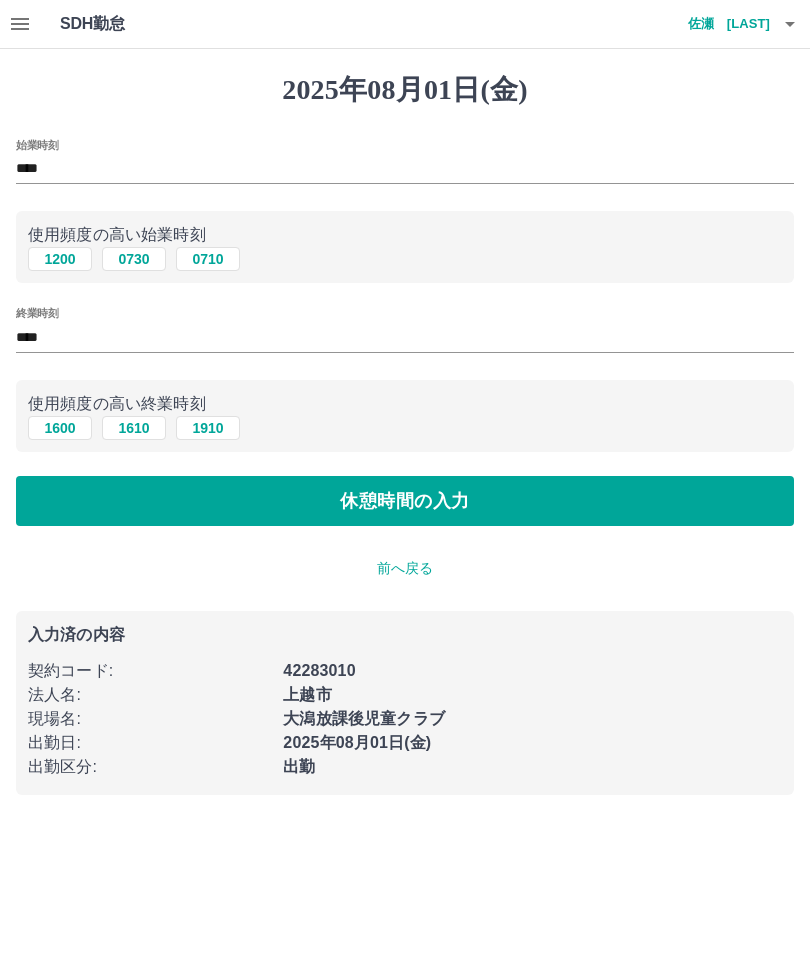 click on "休憩時間の入力" at bounding box center [405, 501] 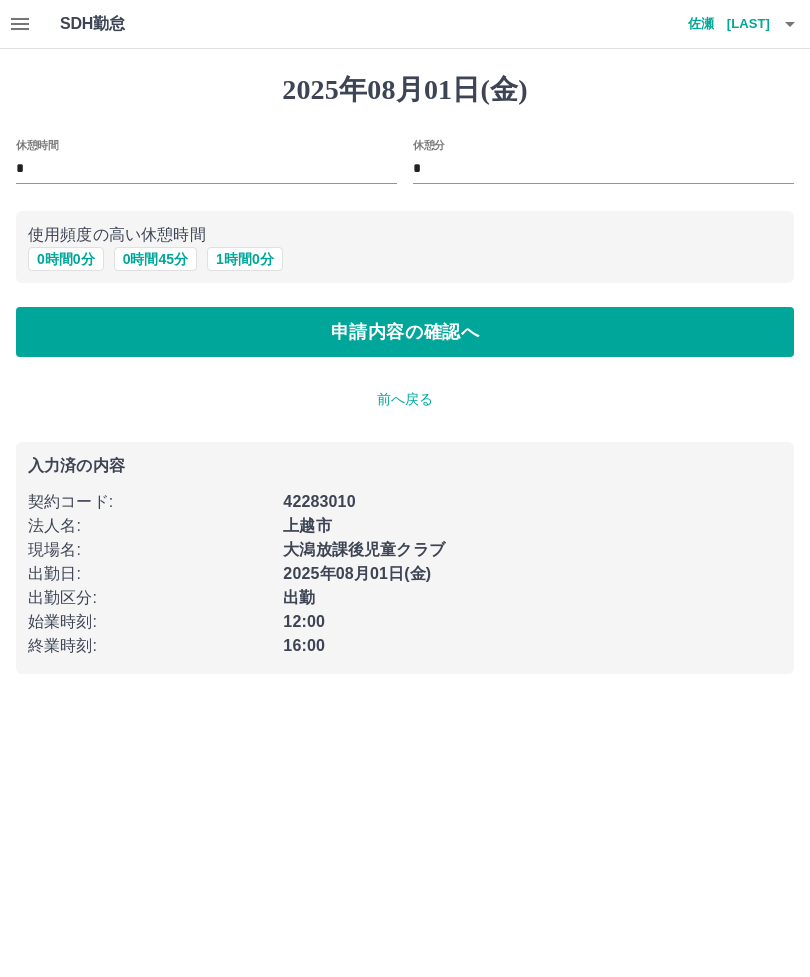click on "0 時間 0 分" at bounding box center [66, 259] 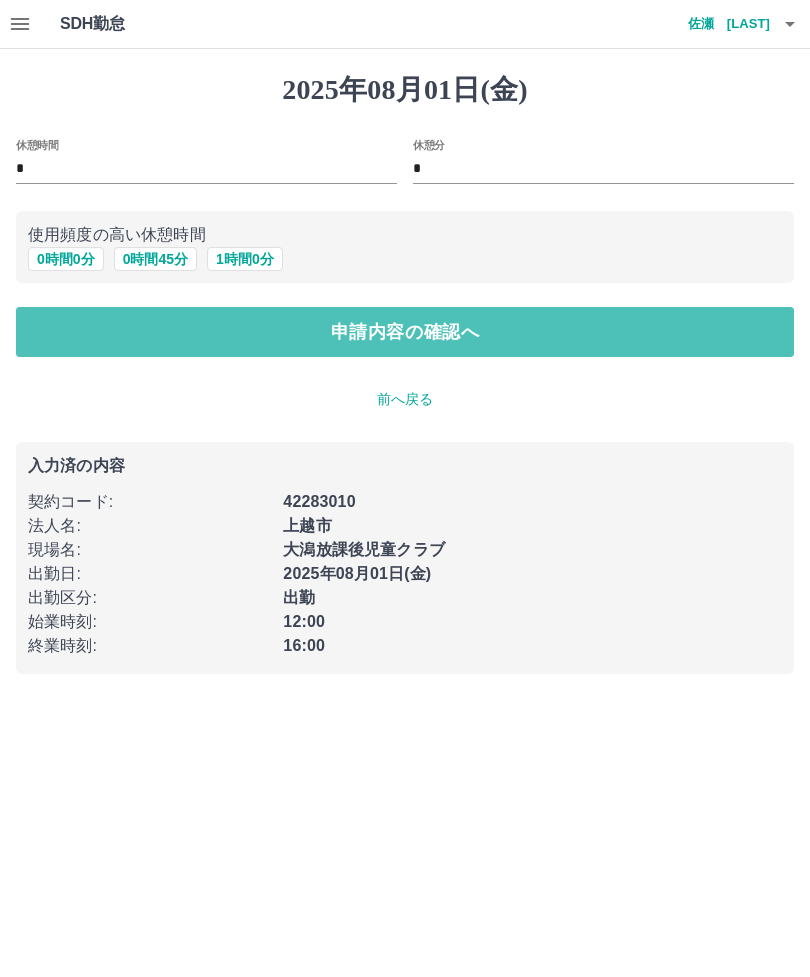 click on "申請内容の確認へ" at bounding box center (405, 332) 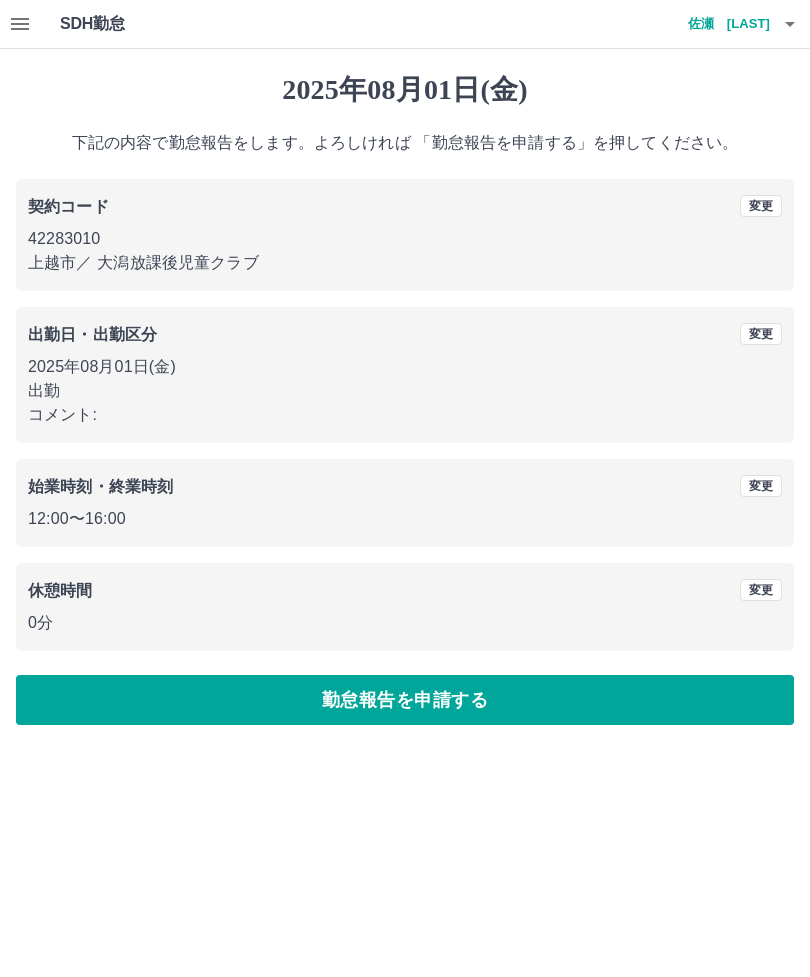 click on "勤怠報告を申請する" at bounding box center [405, 700] 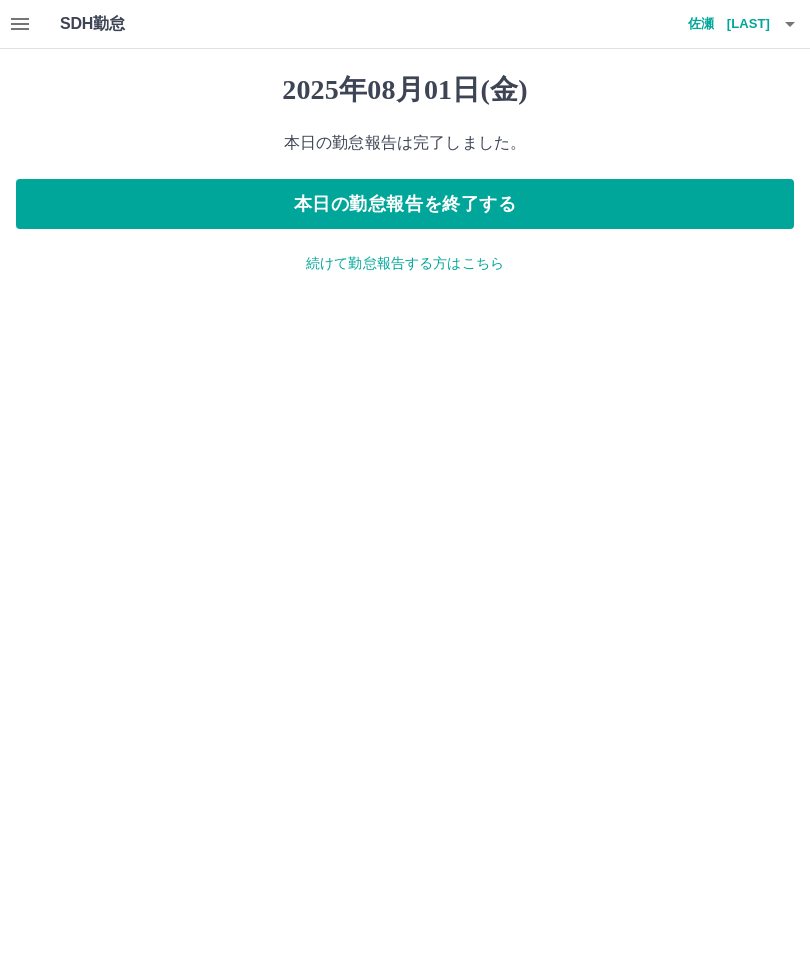 click 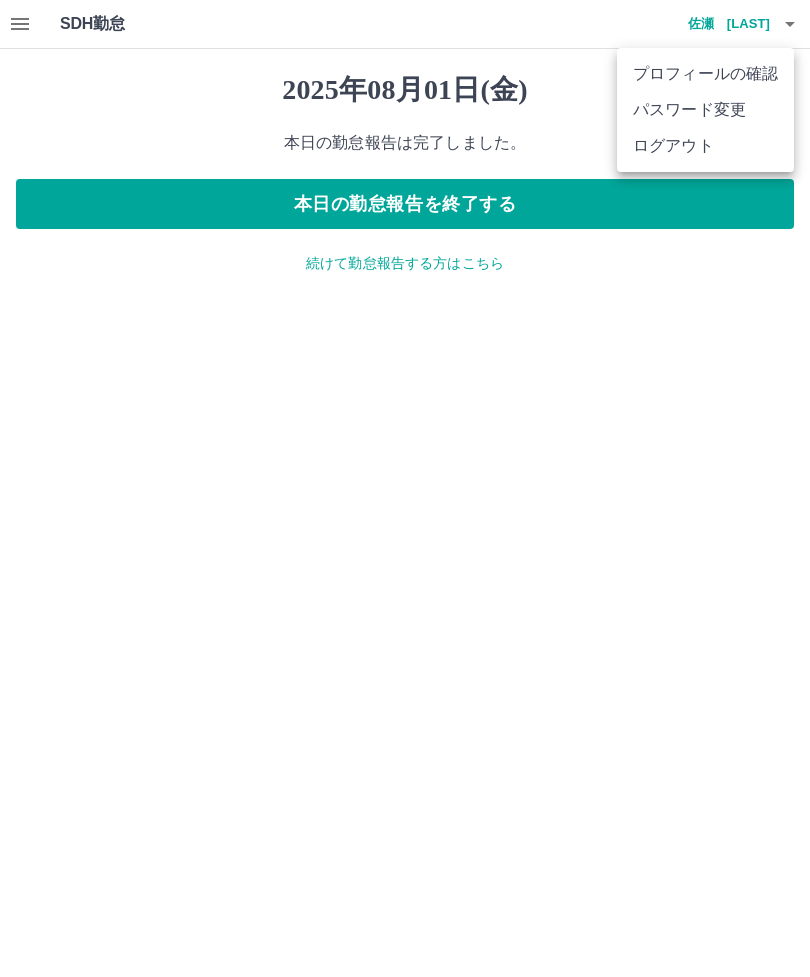 click on "ログアウト" at bounding box center [705, 146] 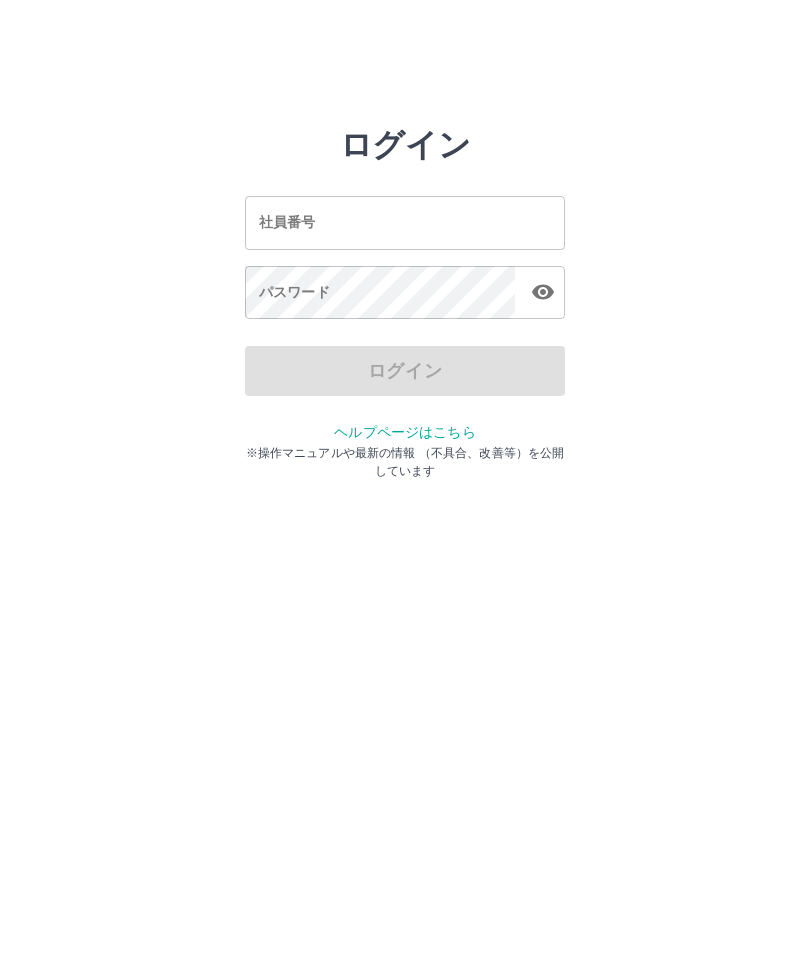 scroll, scrollTop: 0, scrollLeft: 0, axis: both 